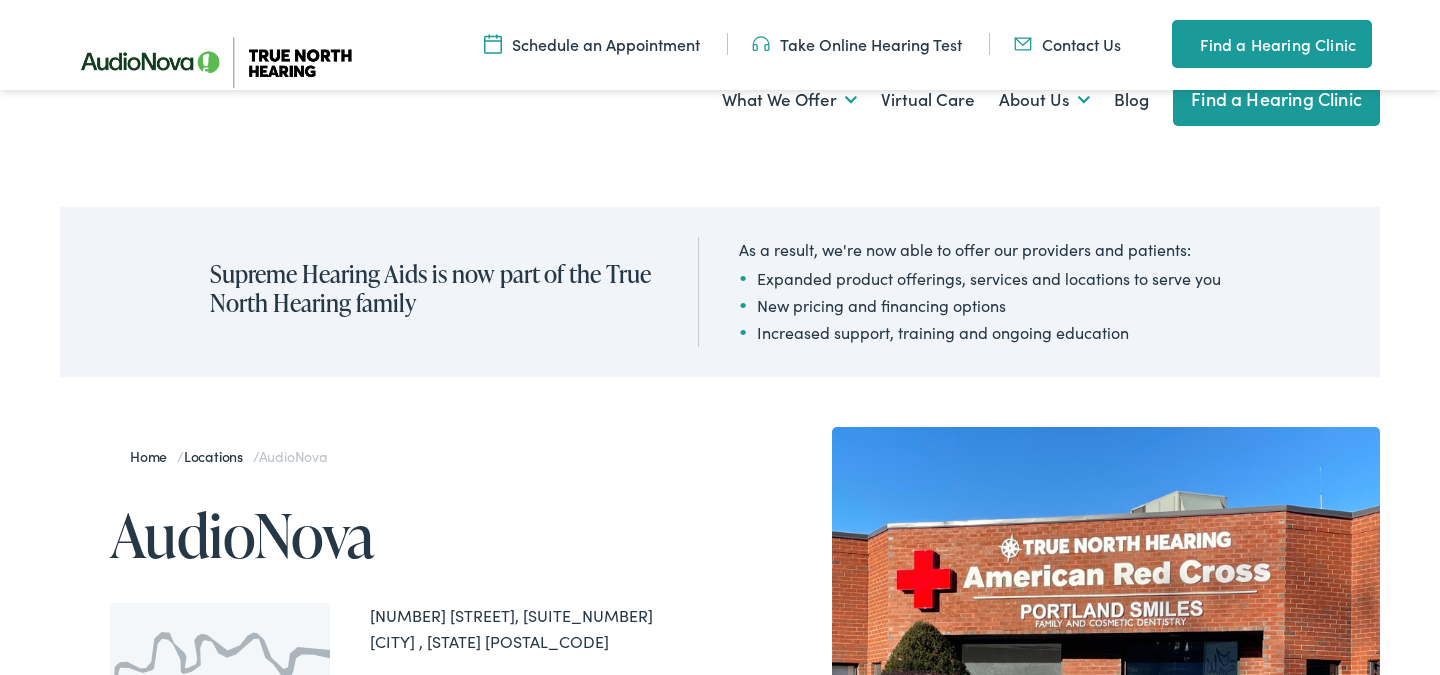 scroll, scrollTop: 2840, scrollLeft: 0, axis: vertical 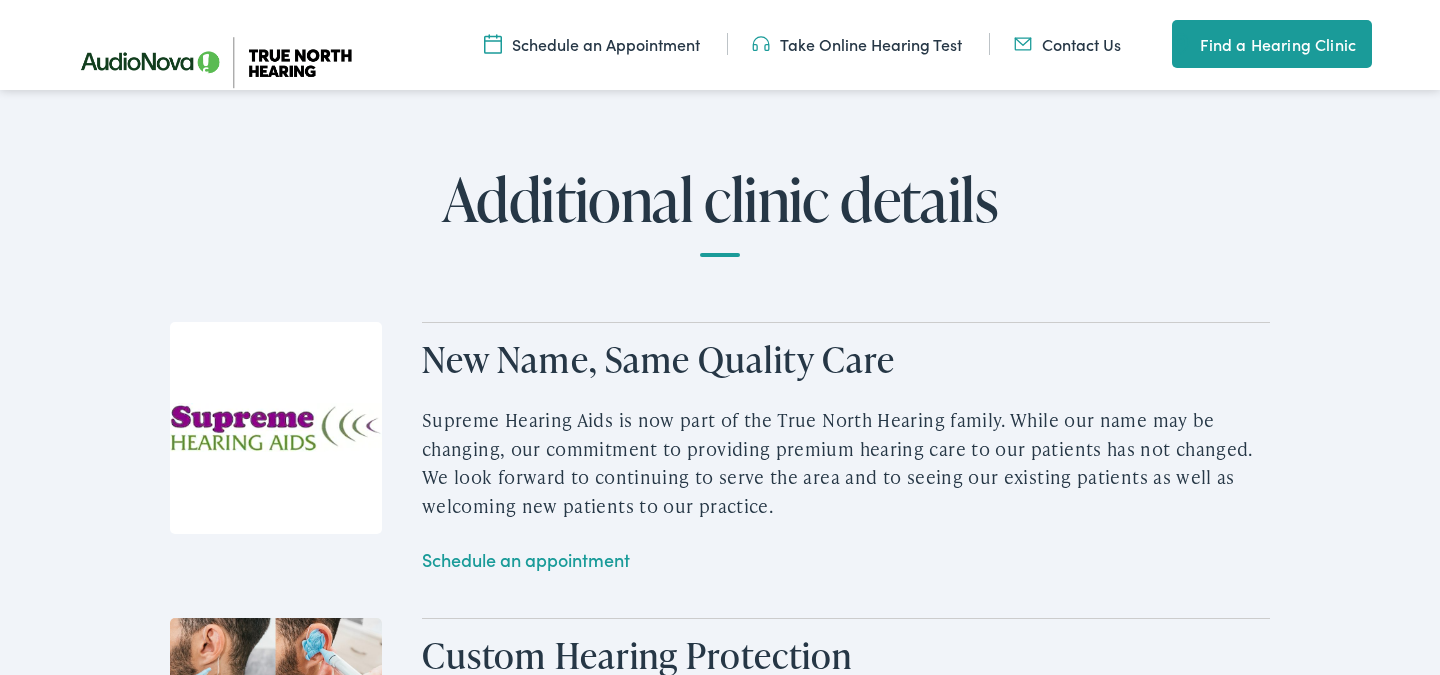 click on "New Name, Same Quality Care" at bounding box center [846, 359] 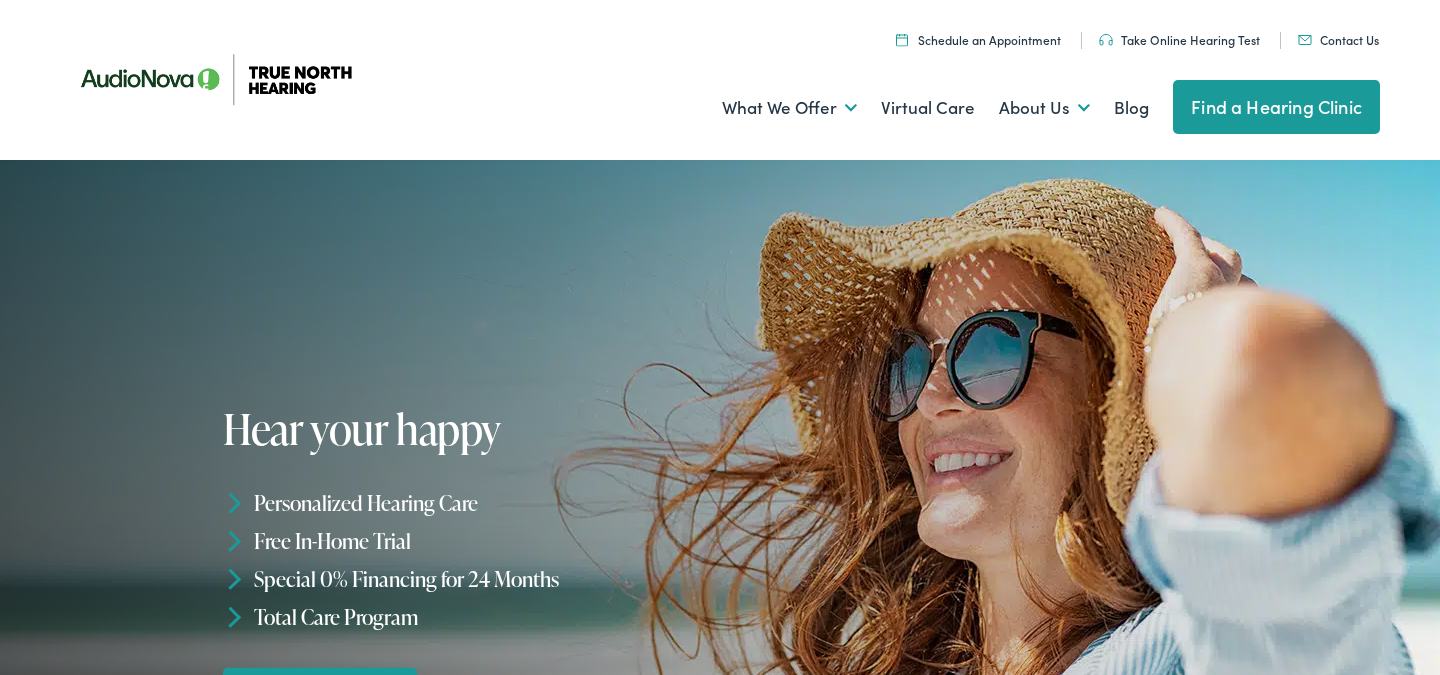 scroll, scrollTop: 0, scrollLeft: 0, axis: both 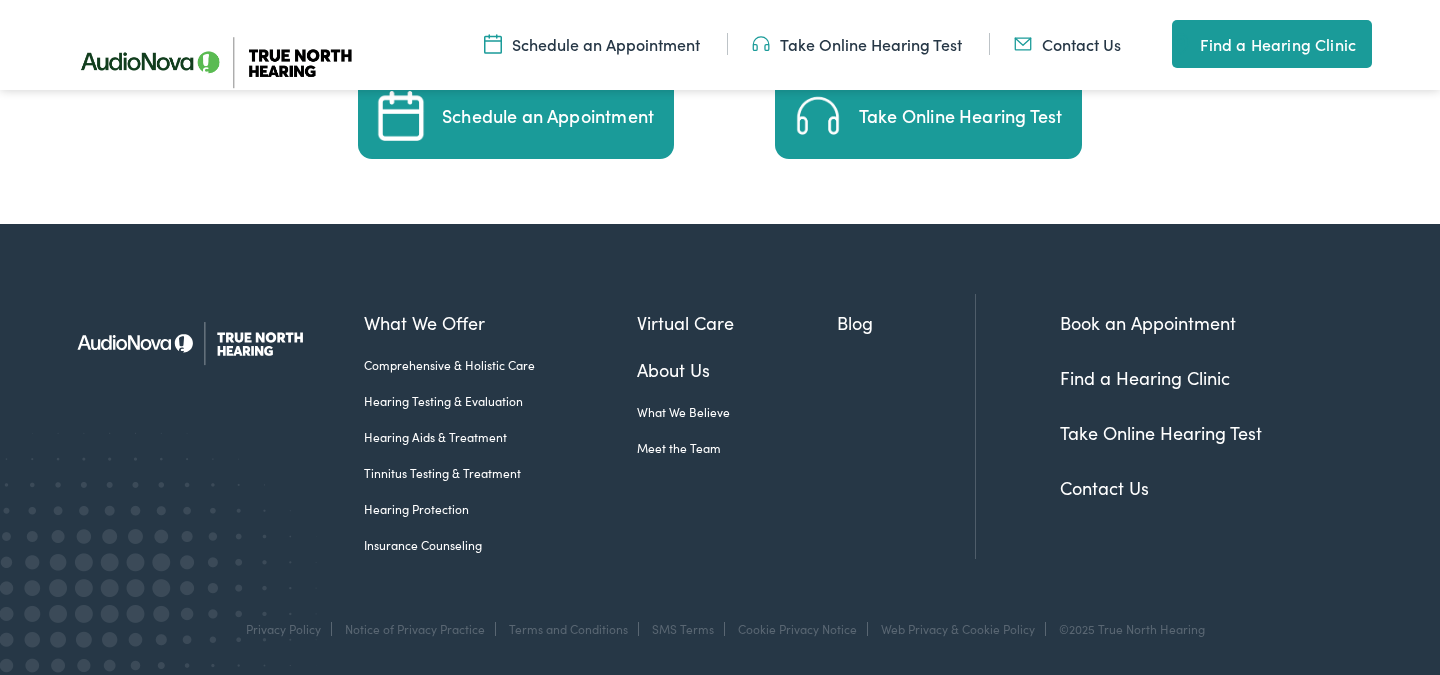 click on "Hearing Testing & Evaluation" at bounding box center [500, 401] 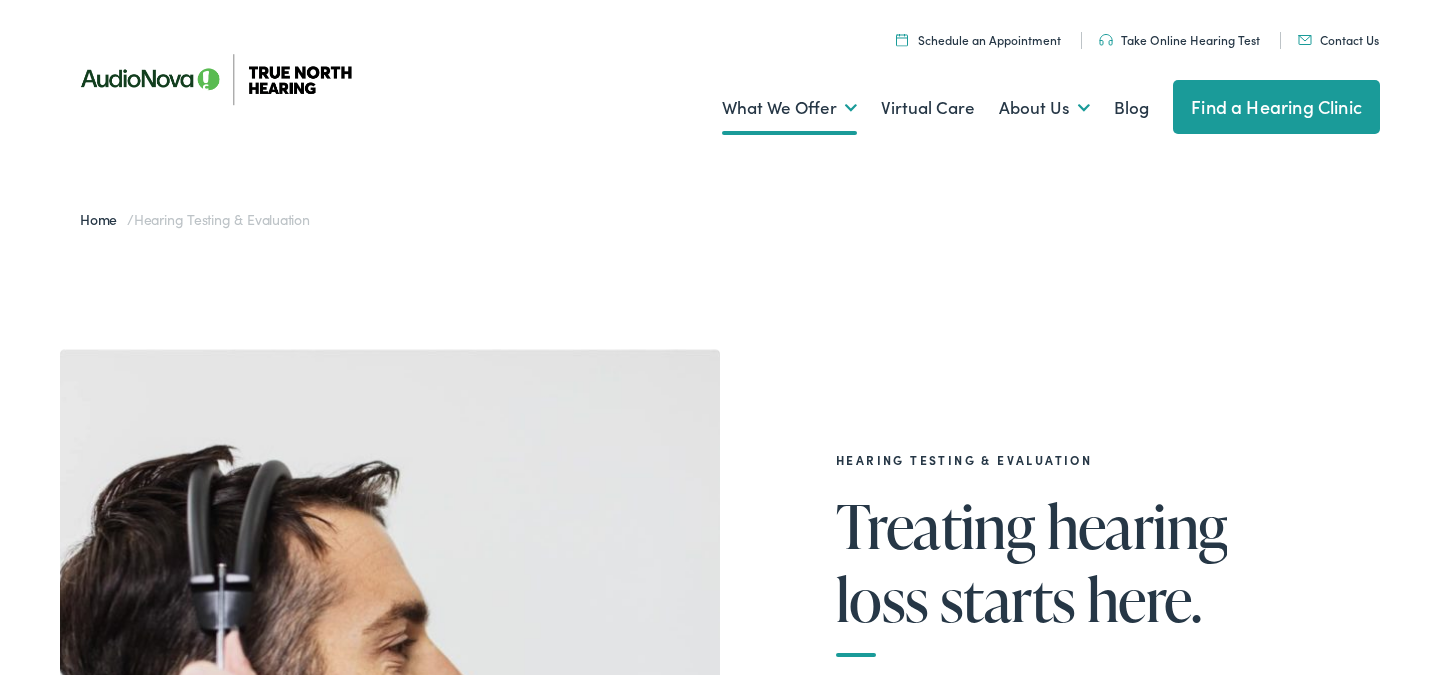 scroll, scrollTop: 0, scrollLeft: 0, axis: both 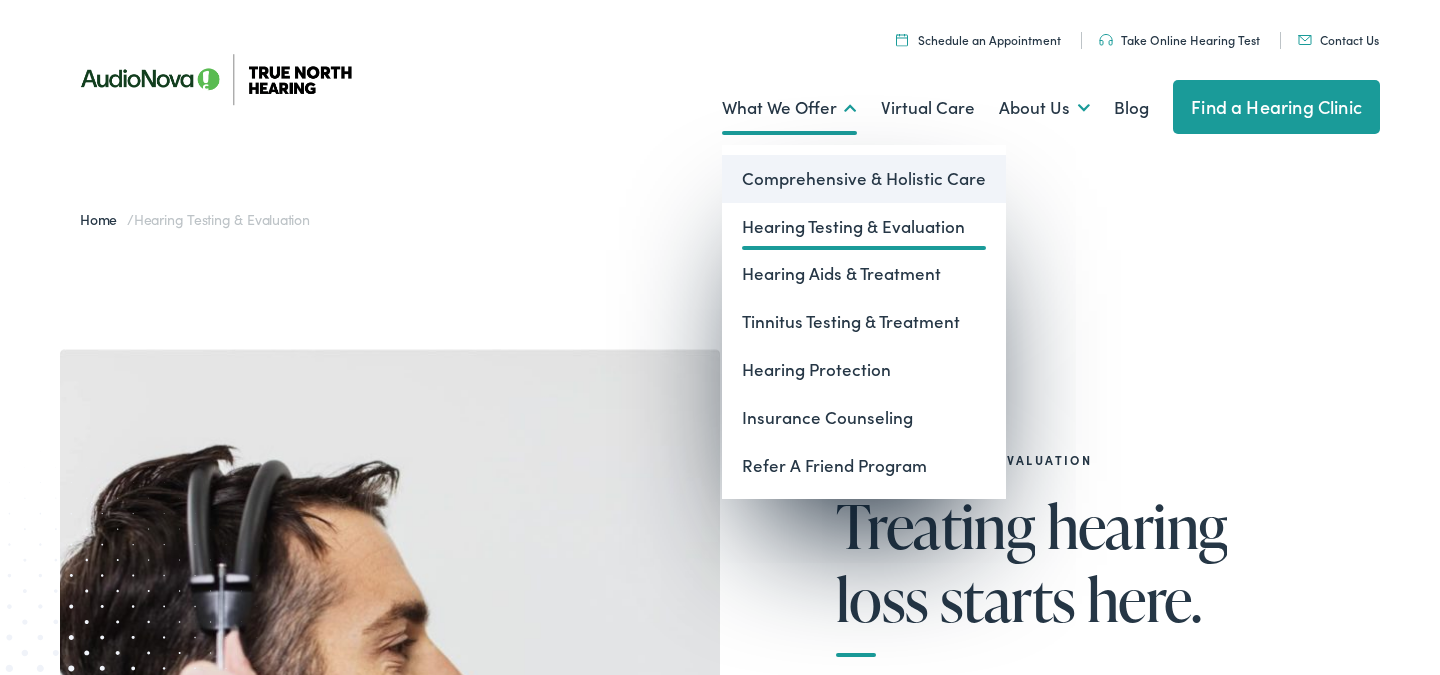click on "Comprehensive & Holistic Care" at bounding box center [864, 179] 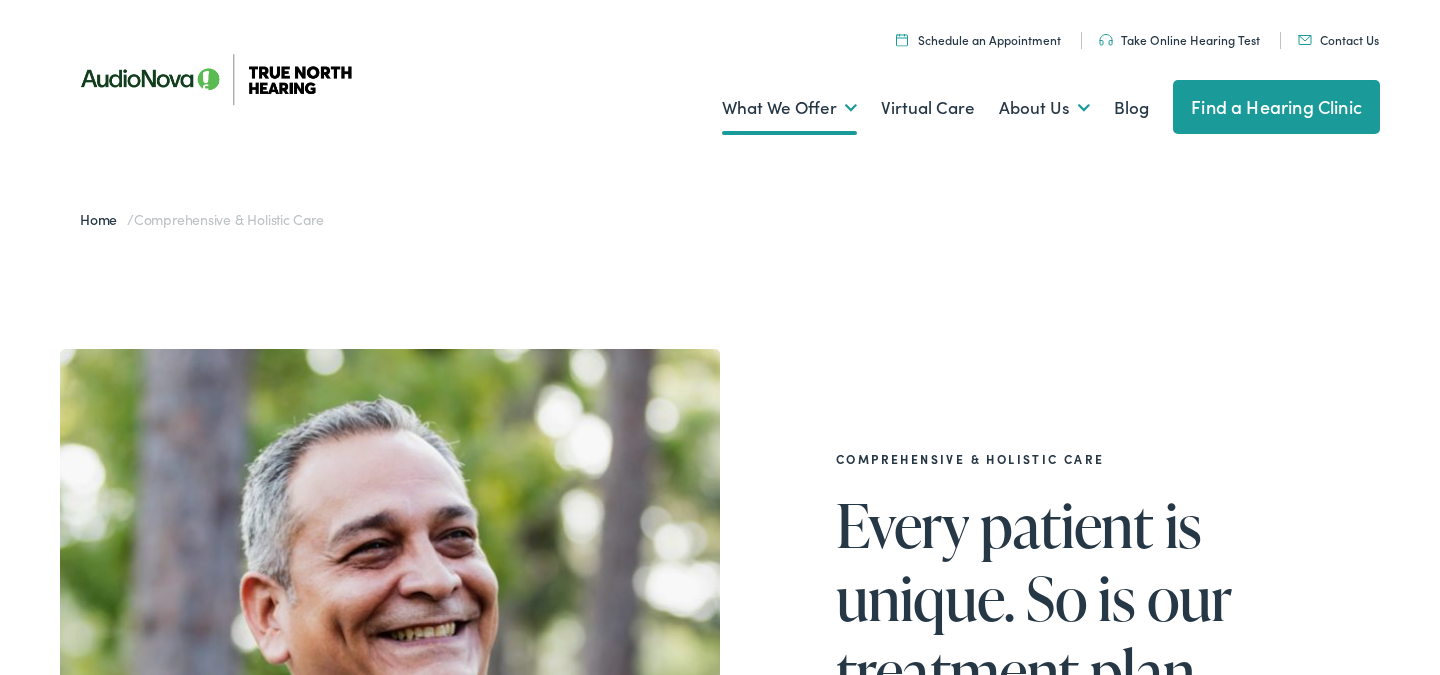 scroll, scrollTop: 0, scrollLeft: 0, axis: both 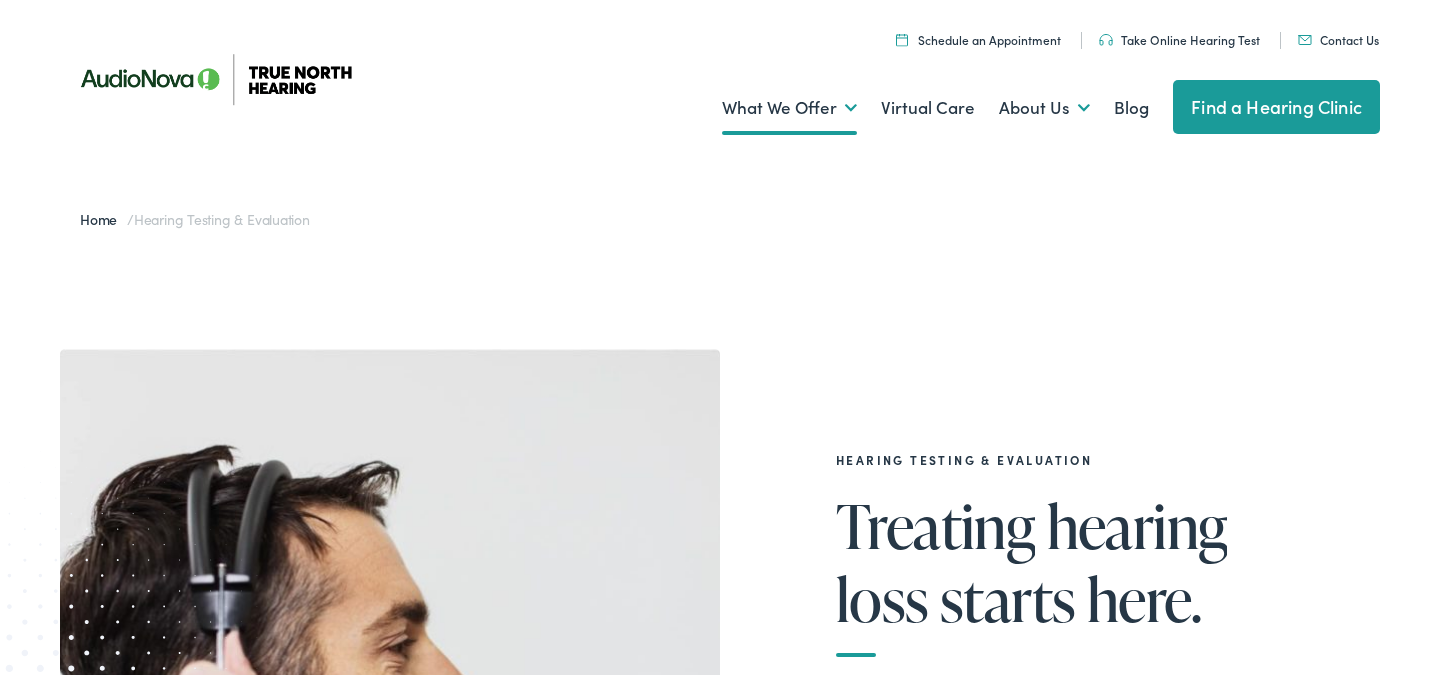 click on "Find a Hearing Clinic" at bounding box center [1276, 107] 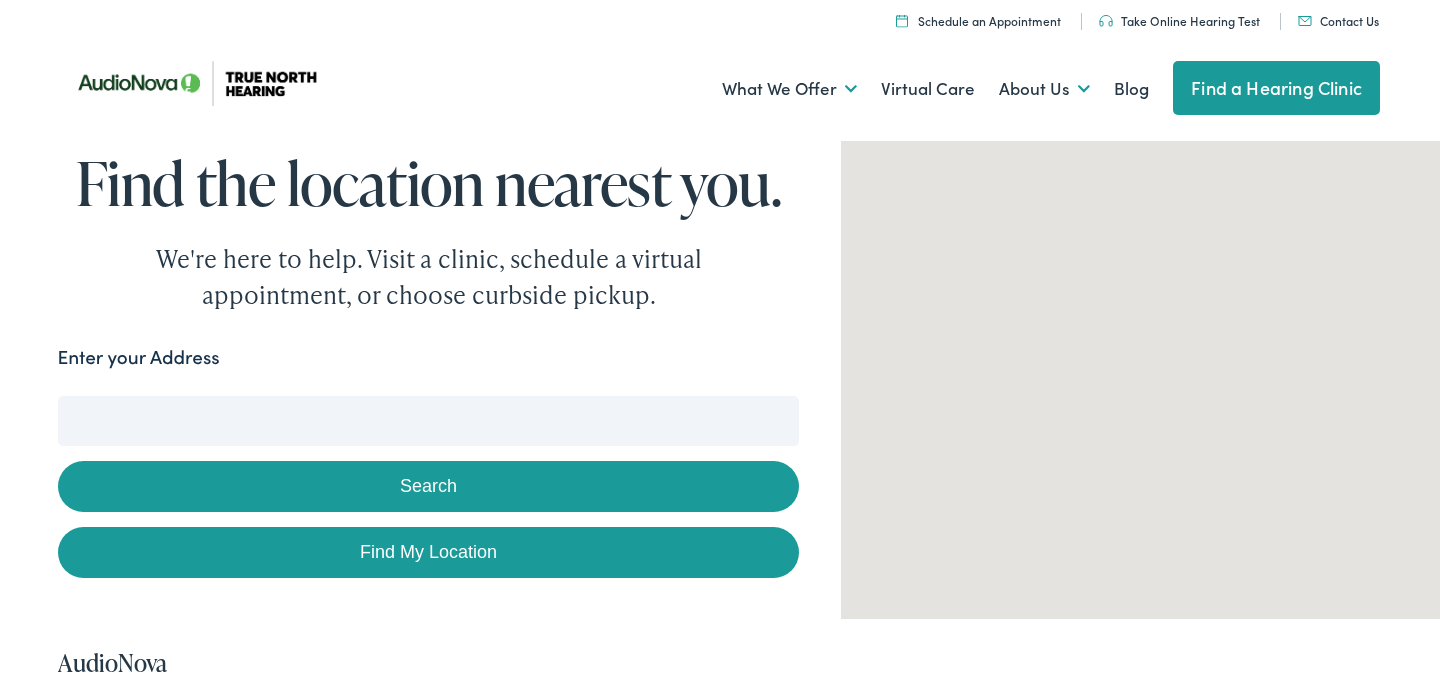 scroll, scrollTop: 0, scrollLeft: 0, axis: both 